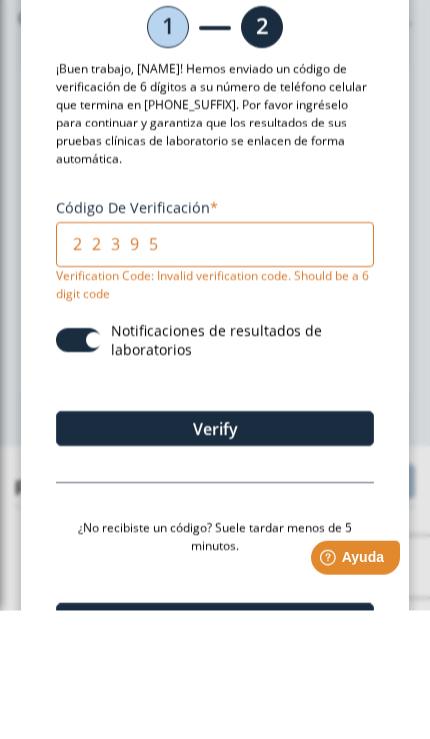 scroll, scrollTop: 0, scrollLeft: 0, axis: both 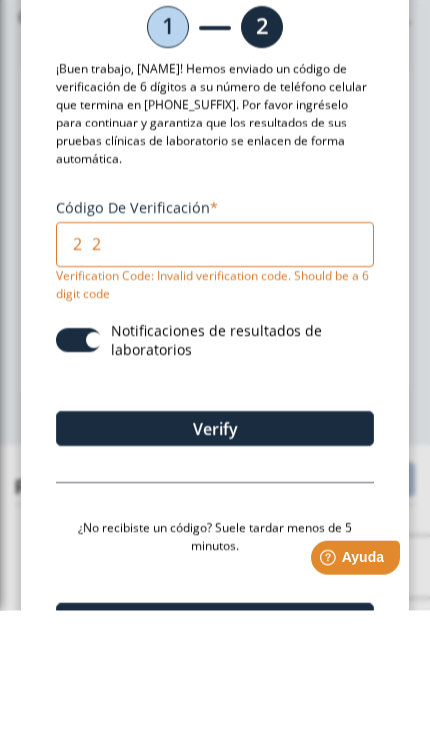 type on "2" 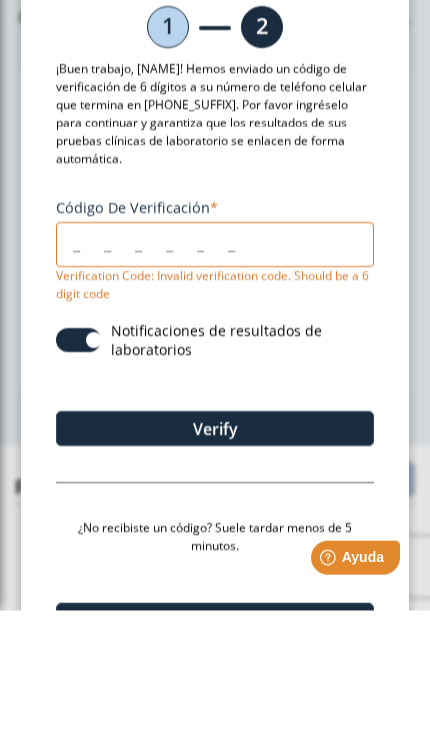click on "Código de verificación" at bounding box center [215, 372] 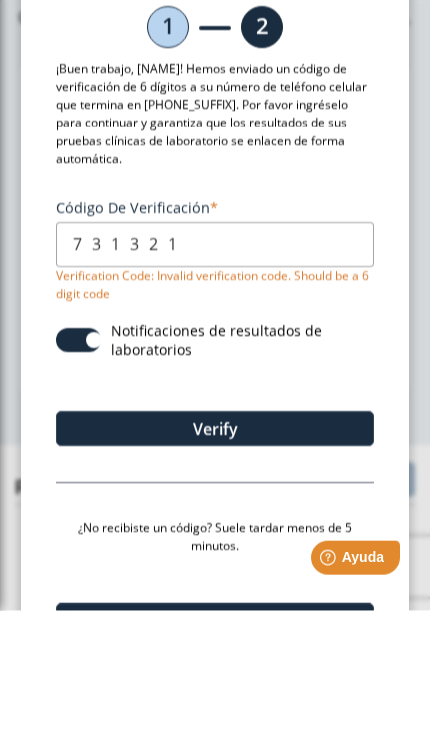 click on "Verify" 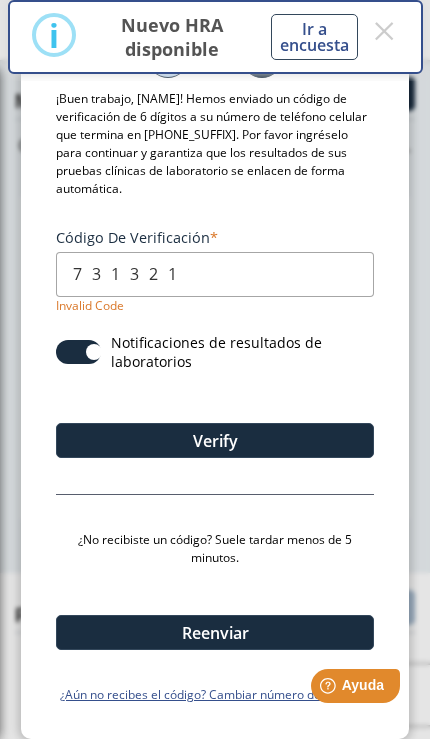 scroll, scrollTop: 103, scrollLeft: 0, axis: vertical 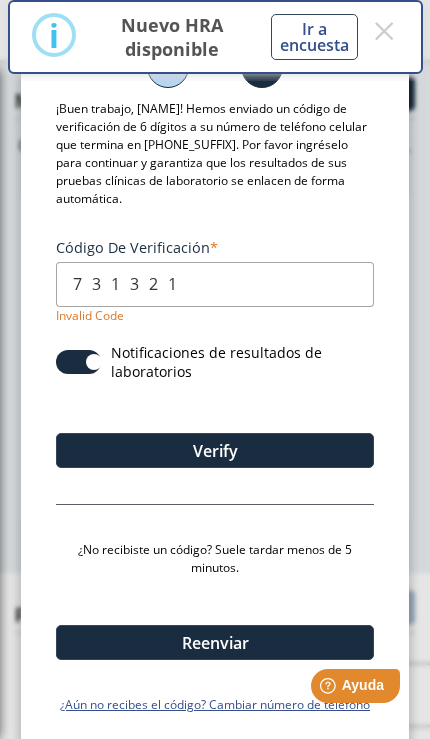 click on "Reenviar" 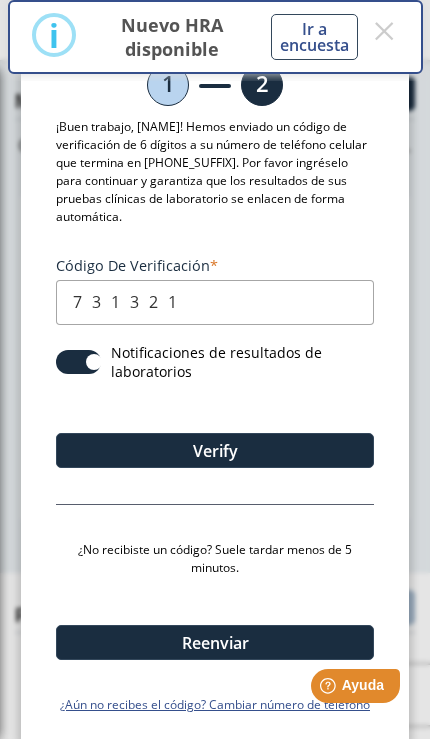 click on "Reenviar" 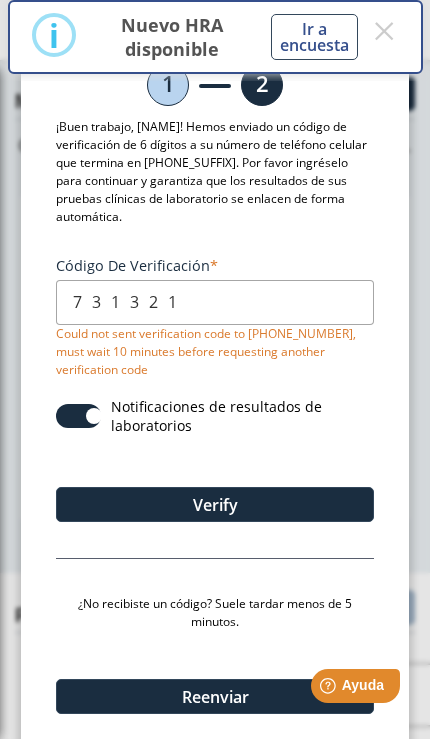 click on "731321" at bounding box center (215, 302) 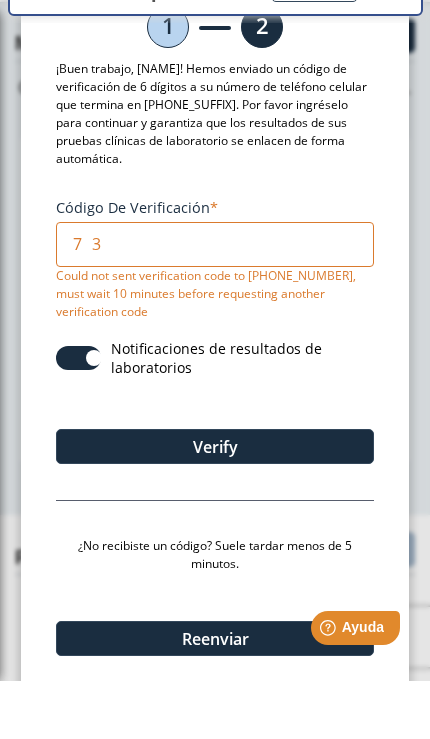 type on "7" 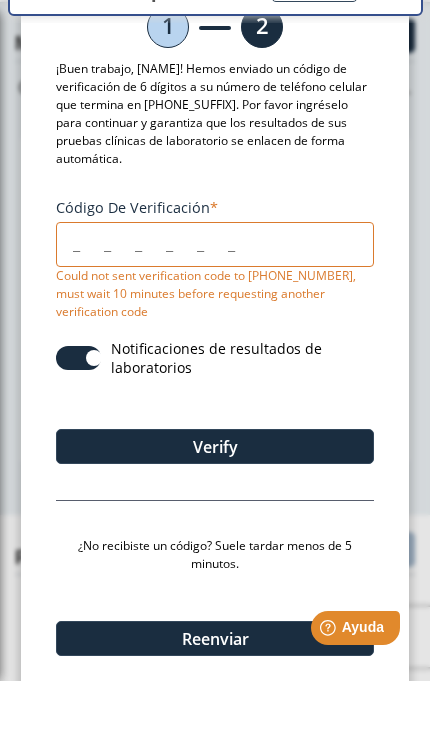 click on "Código de verificación" at bounding box center [215, 302] 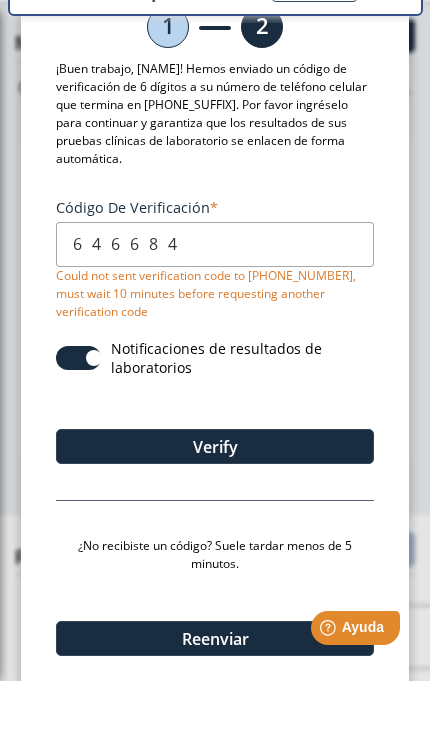 type on "646684" 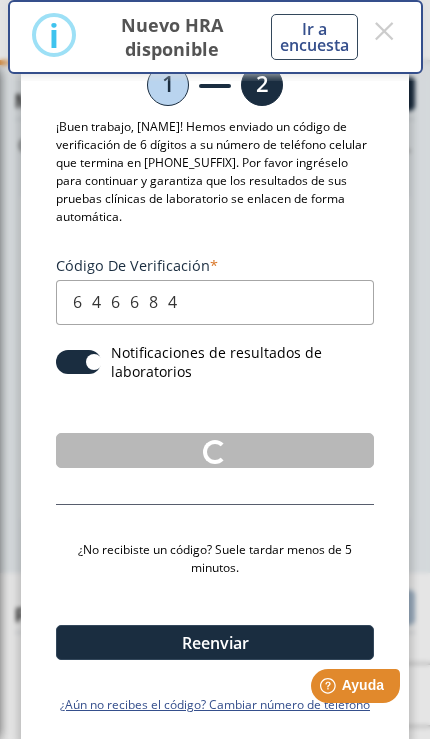 scroll, scrollTop: 0, scrollLeft: 0, axis: both 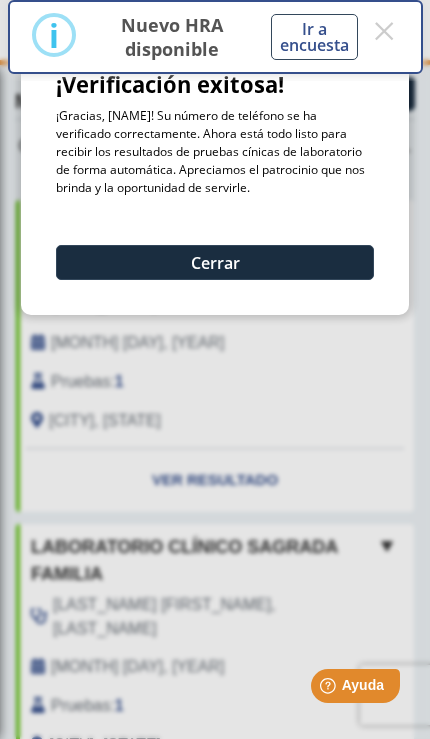 click on "Cerrar" 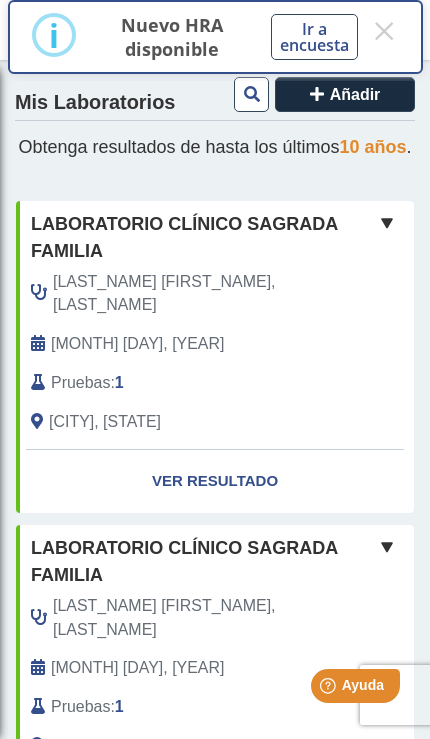 scroll, scrollTop: 0, scrollLeft: 0, axis: both 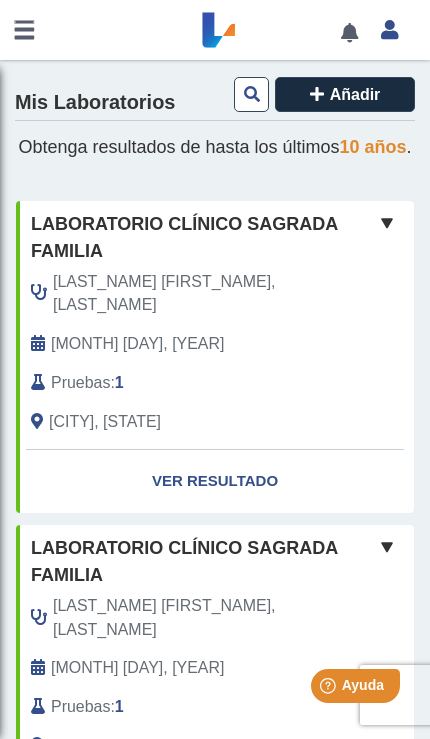 click at bounding box center (24, 30) 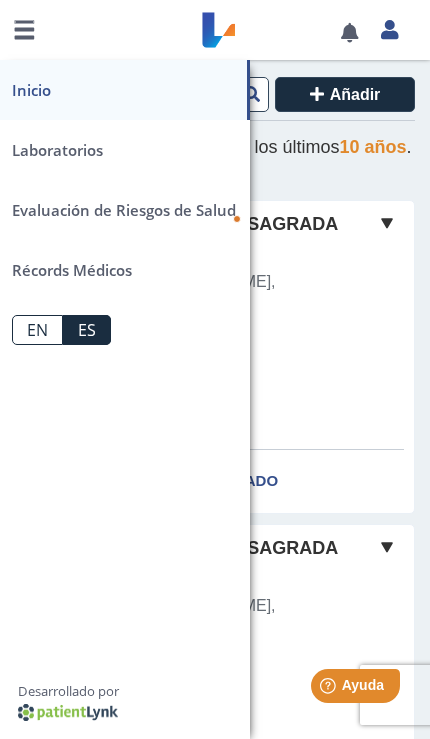 click on "Laboratorios" at bounding box center [125, 150] 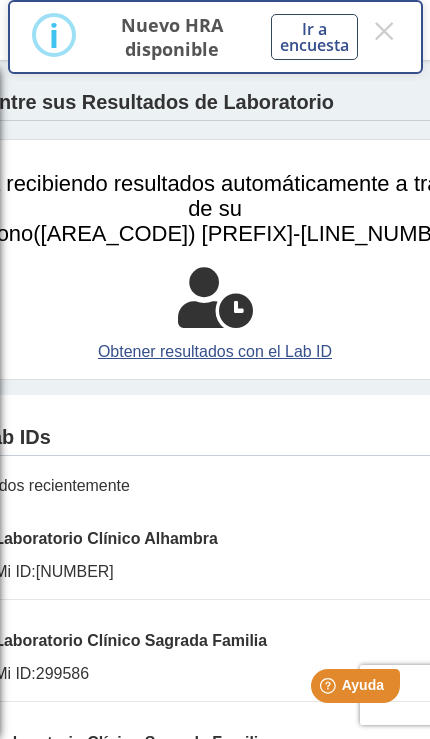 click on "Obtener resultados con el Lab ID" 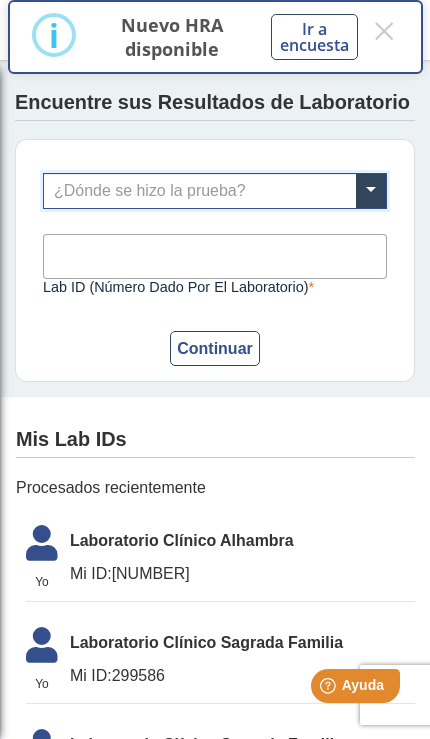 click at bounding box center [215, 191] 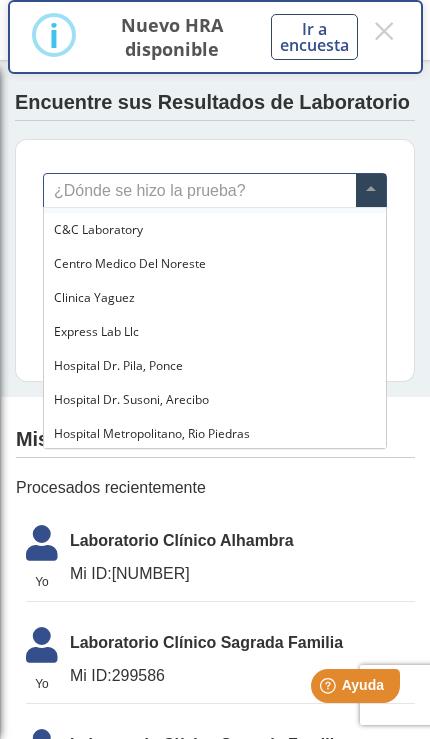 scroll, scrollTop: 29, scrollLeft: 0, axis: vertical 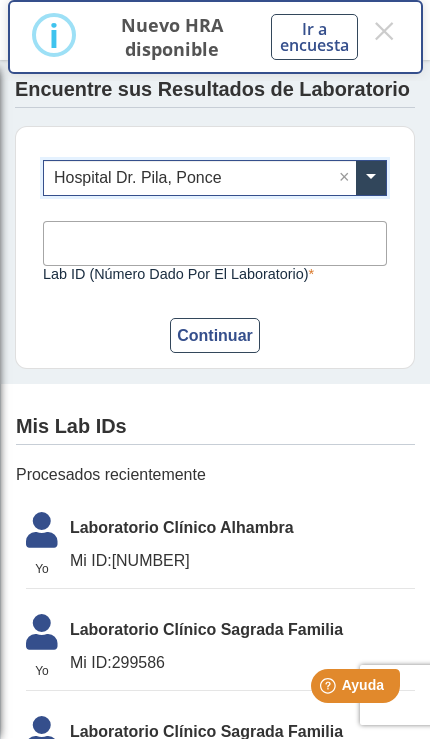 click on "Lab ID (número dado por el laboratorio)" at bounding box center (215, 243) 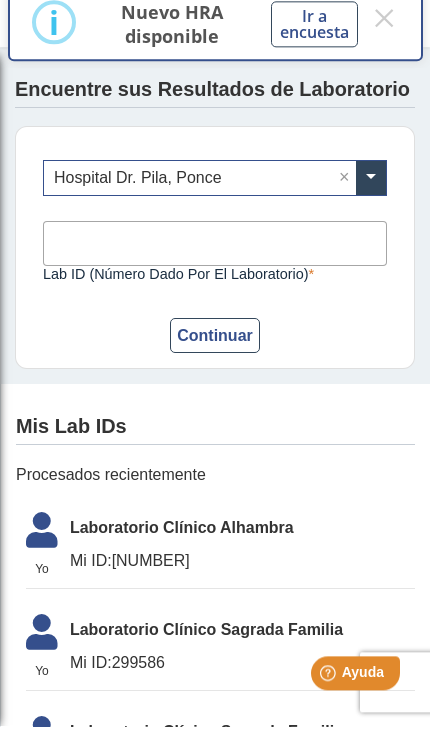scroll, scrollTop: 0, scrollLeft: 0, axis: both 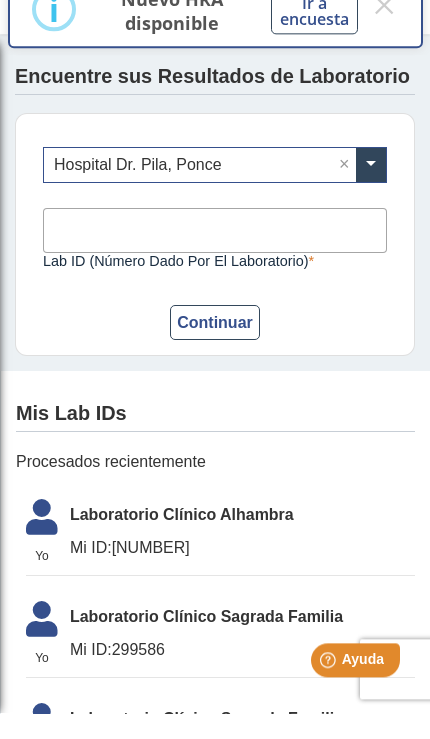 click on "×" at bounding box center (384, 31) 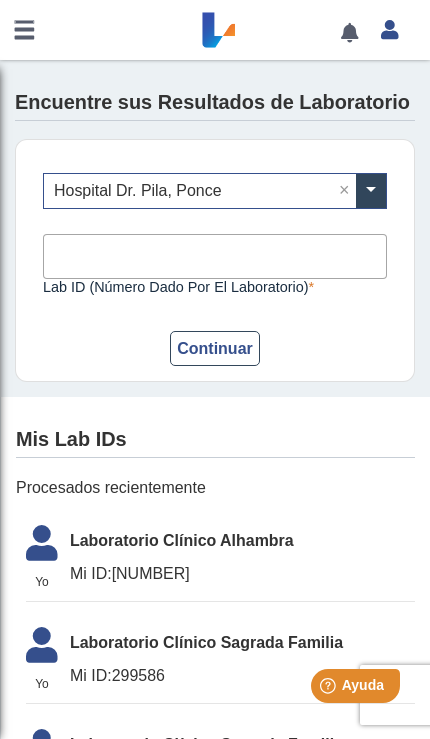 scroll, scrollTop: 0, scrollLeft: 0, axis: both 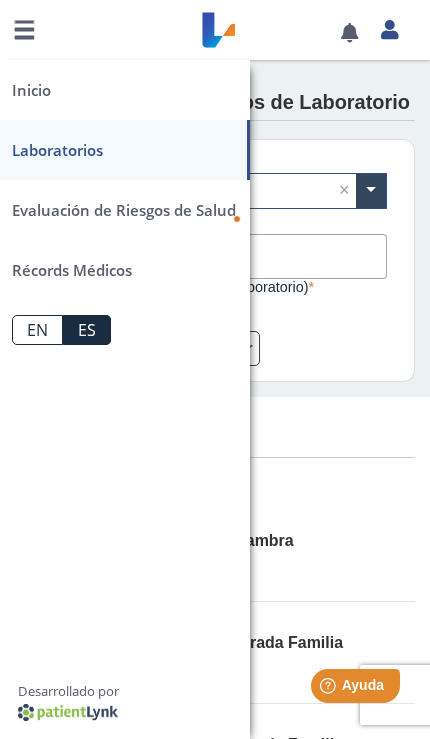 click on "¿Dónde se hizo la prueba? × Hospital Dr. Pila, [CITY] × Lab ID (número dado por el laboratorio) Este campo es requerido Continuar" 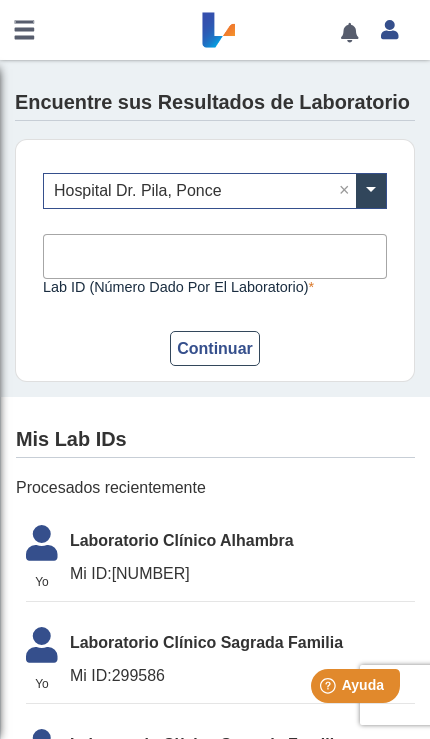 scroll, scrollTop: 0, scrollLeft: 0, axis: both 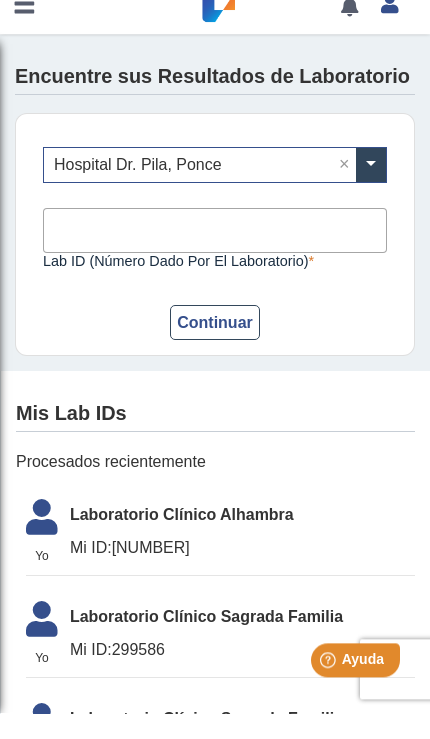 paste on "[ID_CODE]" 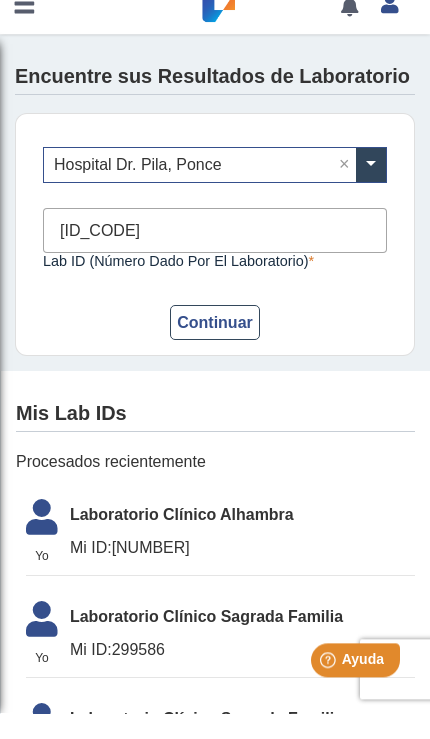 type on "[ID_CODE]" 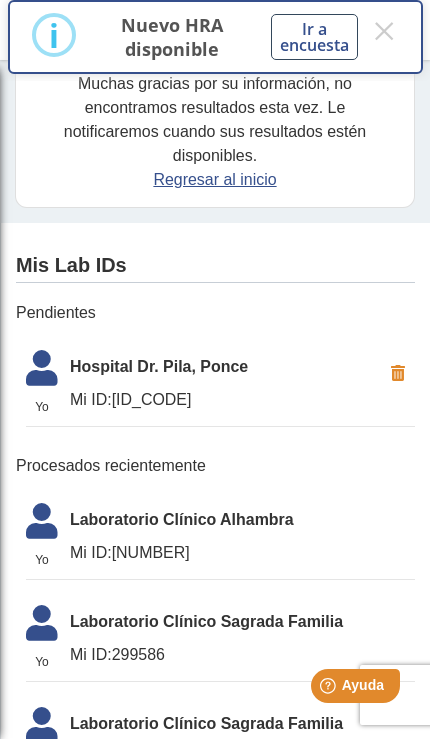 scroll, scrollTop: 51, scrollLeft: 0, axis: vertical 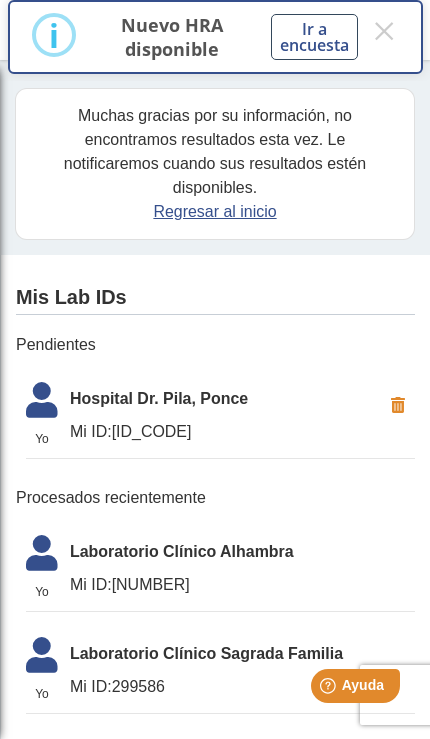 click on "Hospital  Dr. Pila, Ponce" 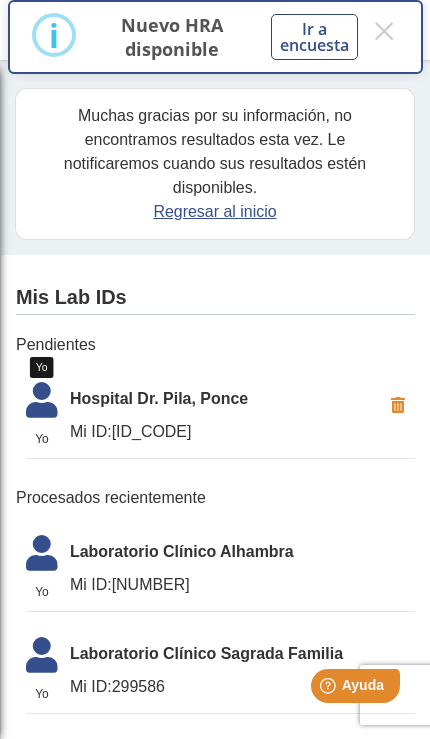 click on "Yo Yo Yo
Hospital Dr. Pila, [CITY] Mi ID: [ID_CODE]" 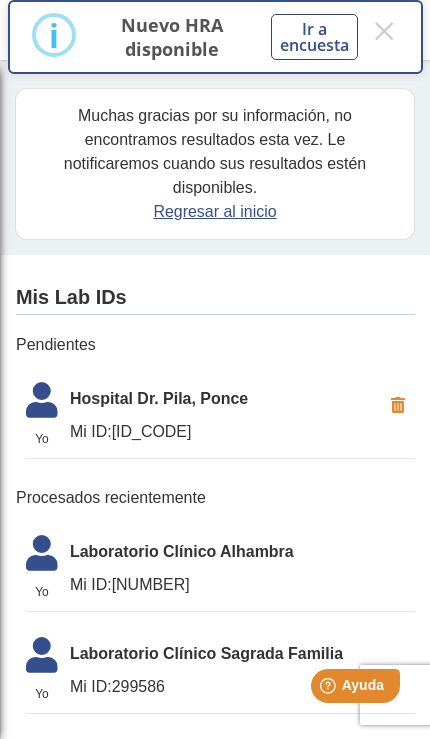click on "Hospital  Dr. Pila, Ponce" 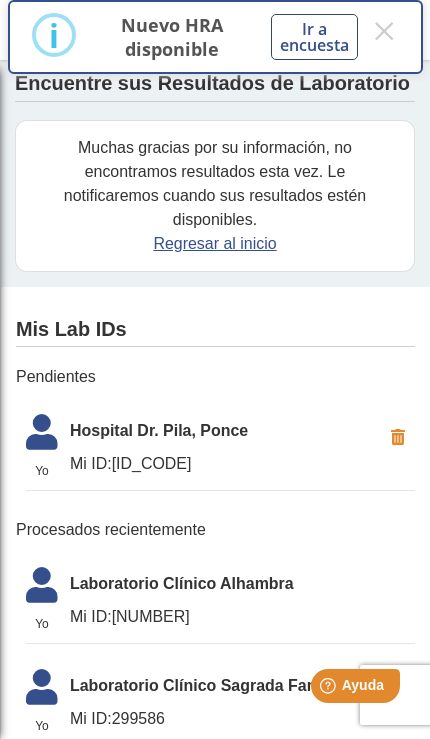 scroll, scrollTop: 2, scrollLeft: 0, axis: vertical 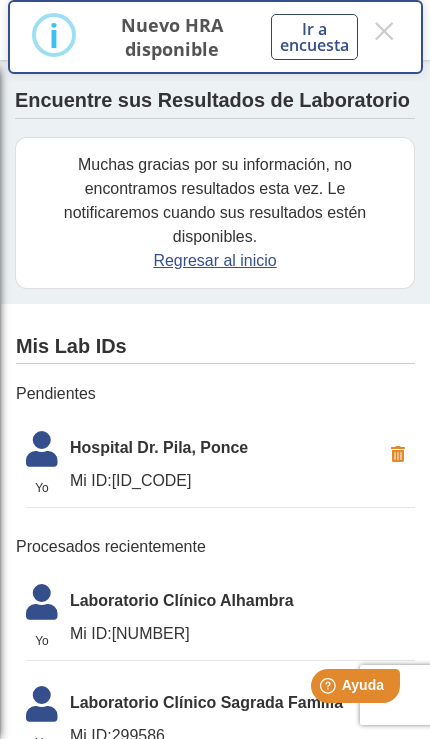 click on "Yo Yo Hospital Dr. Pila, [CITY] Mi ID: [ID_CODE]" 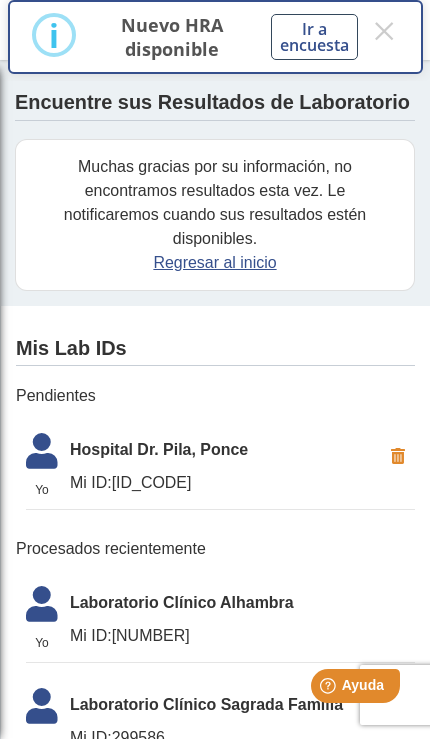 scroll, scrollTop: 0, scrollLeft: 0, axis: both 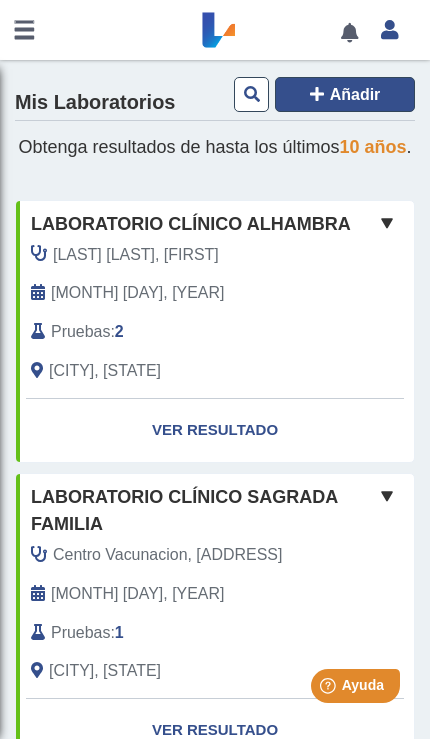 click on "Añadir" 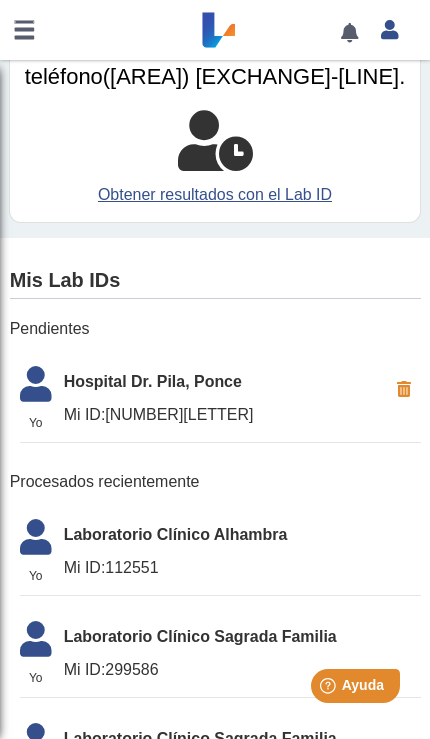 scroll, scrollTop: 159, scrollLeft: 0, axis: vertical 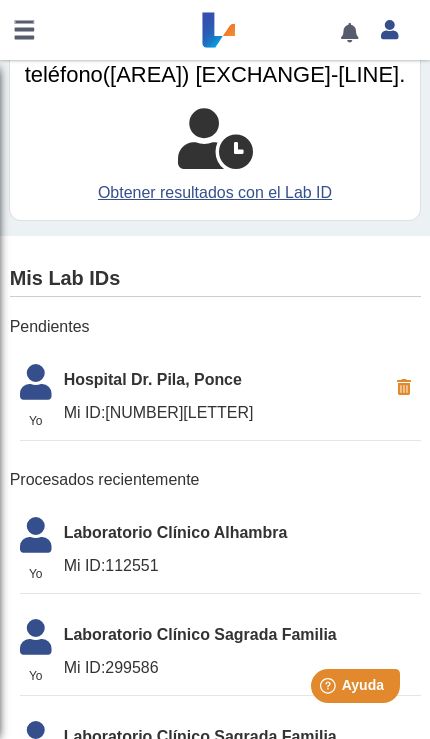 click on "Hospital  Dr. Pila, Ponce" 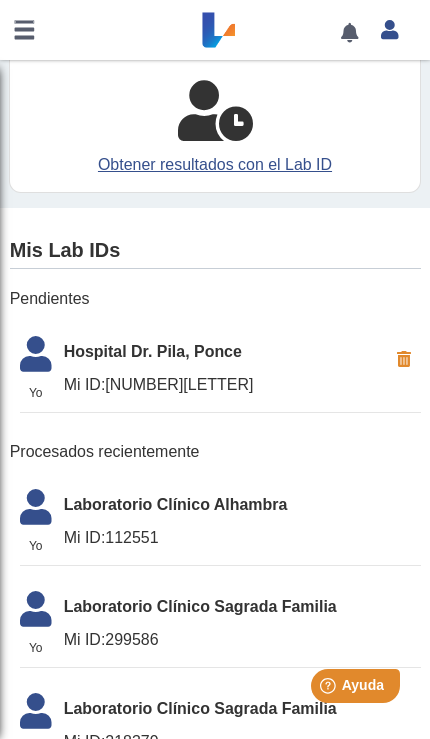 scroll, scrollTop: 167, scrollLeft: 0, axis: vertical 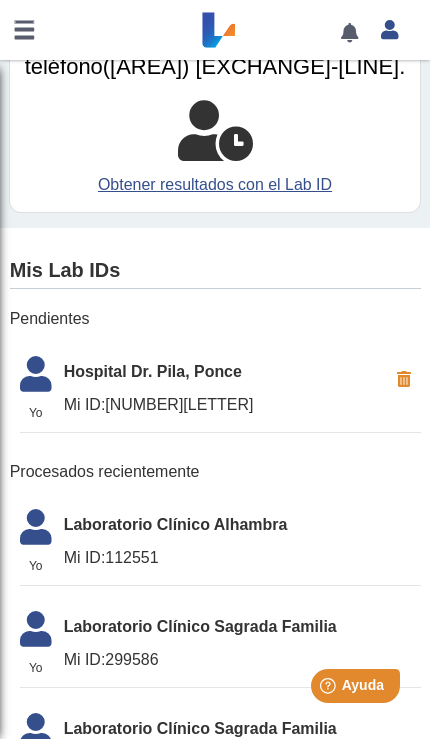 click on "Hospital  Dr. Pila, Ponce" 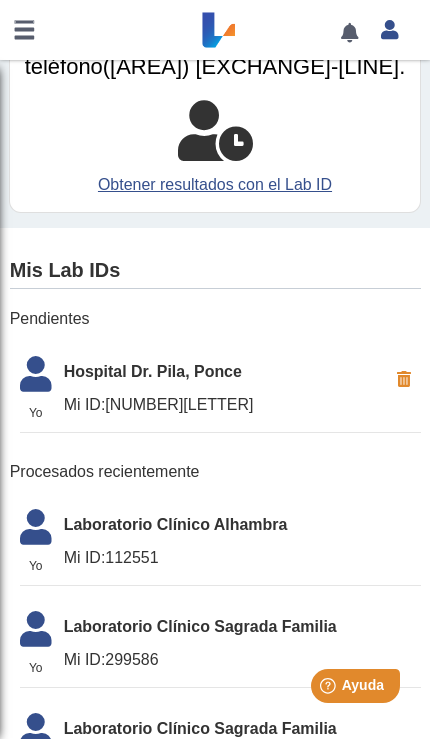 click on "Hospital  Dr. Pila, Ponce" 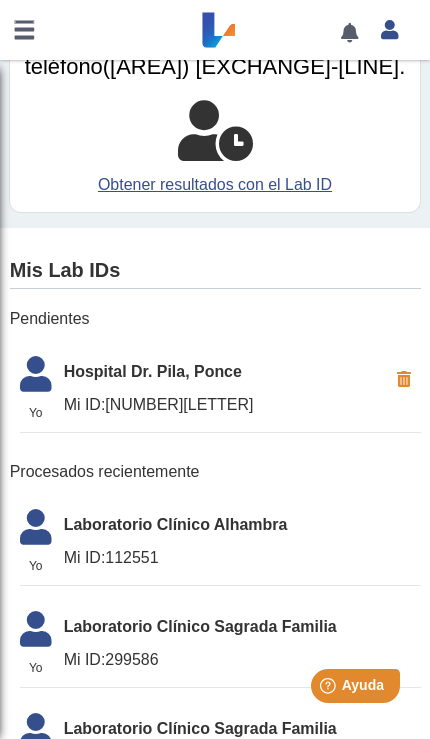 click on "Yo   Yo  Laboratorio Clínico Alhambra Mi ID:  112551" 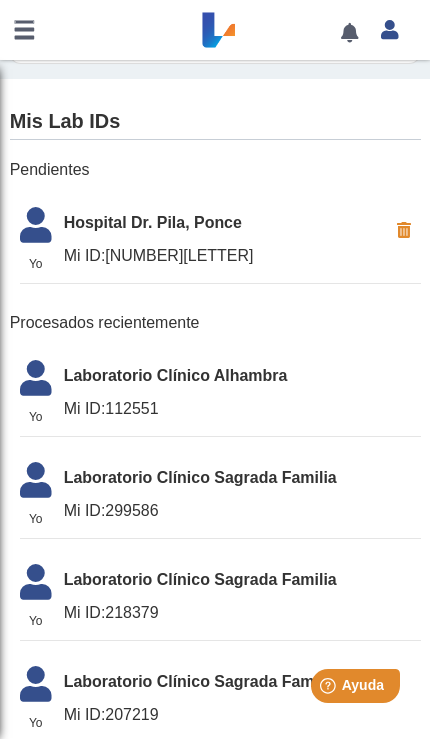 scroll, scrollTop: 315, scrollLeft: 0, axis: vertical 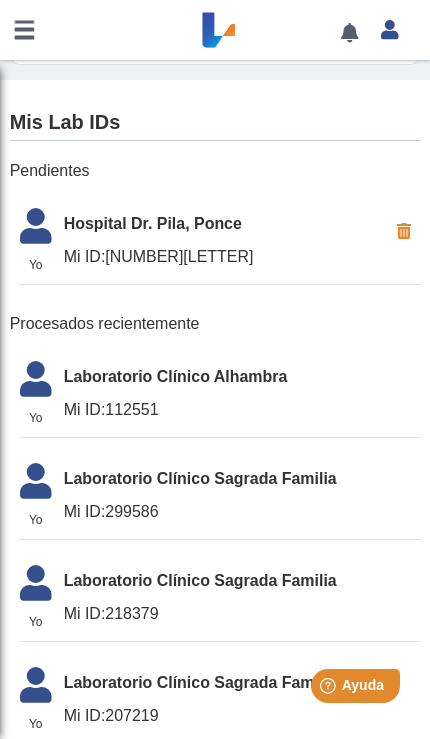 click on "Yo   Yo  Laboratorio Clínico Alhambra Mi ID:  112551" 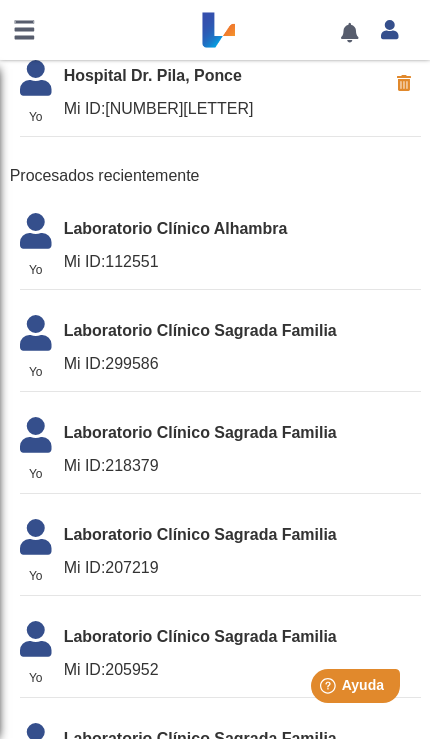 scroll, scrollTop: 464, scrollLeft: 0, axis: vertical 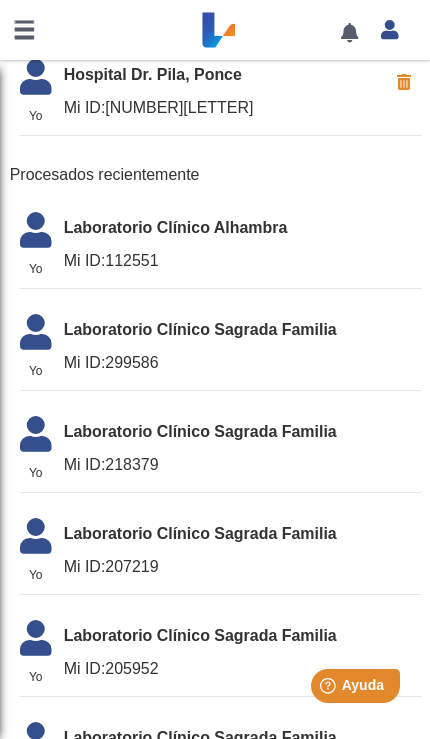 click on "Yo   Yo  Laboratorio Clínico Sagrada Familia Mi ID:  218379" 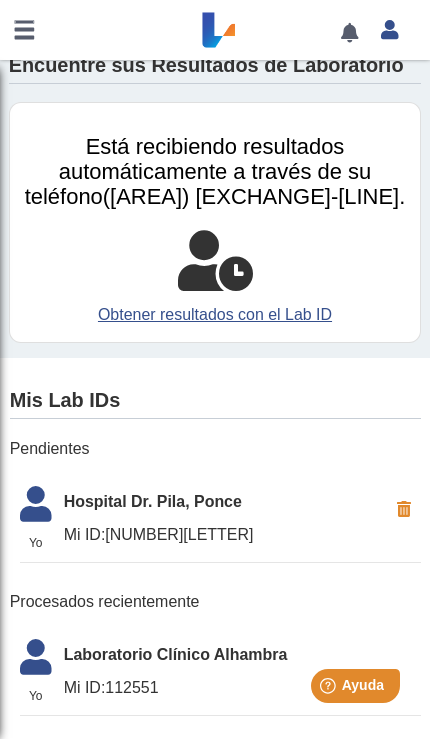 scroll, scrollTop: 43, scrollLeft: 0, axis: vertical 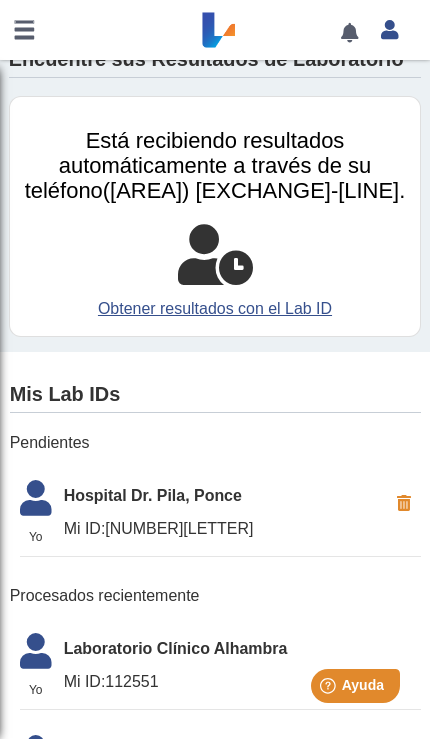click on "Yo Yo Hospital Dr. Pila, [CITY] Mi ID: [ID_CODE]" 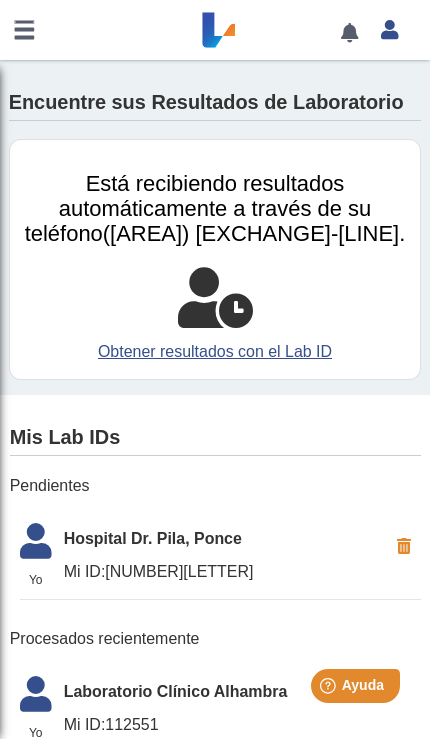 scroll, scrollTop: 0, scrollLeft: 0, axis: both 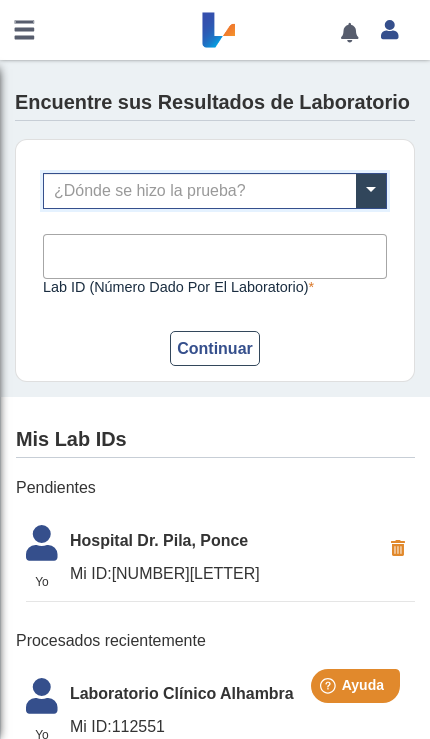 click on "Hospital  Dr. Pila, Ponce" 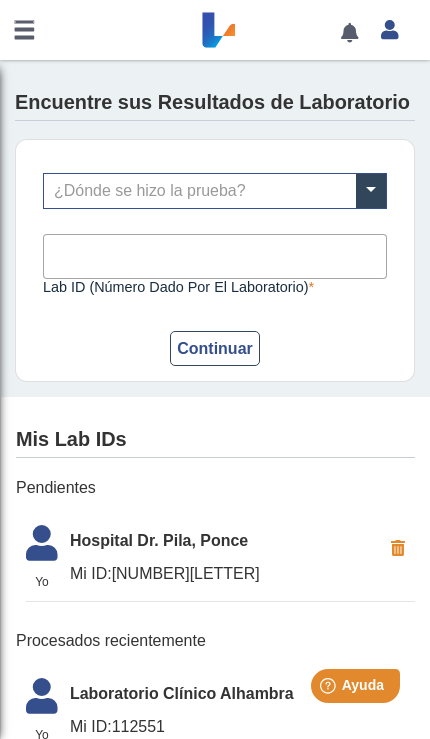 click on "Hospital  Dr. Pila, Ponce" 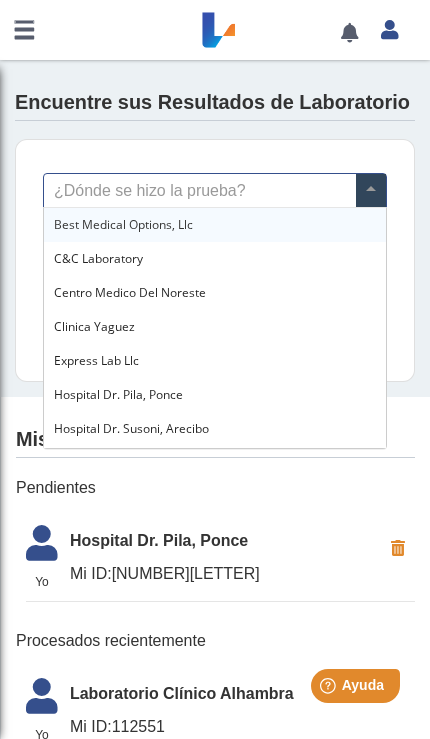 click on "Hospital  Dr. Pila, Ponce" at bounding box center [118, 394] 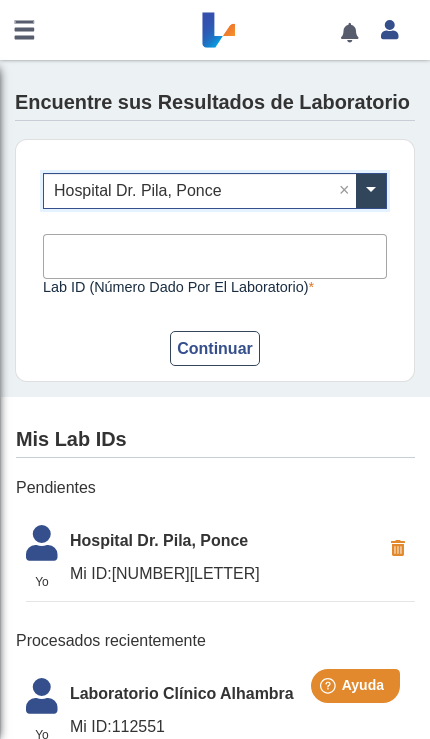 click on "Lab ID (número dado por el laboratorio)" at bounding box center [215, 256] 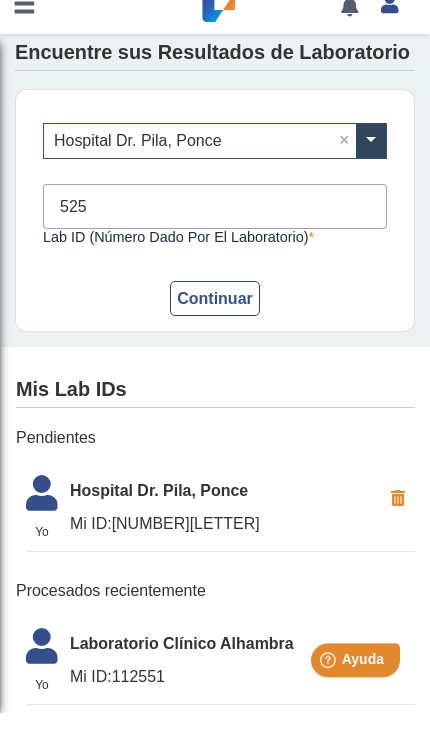 scroll, scrollTop: 21, scrollLeft: 0, axis: vertical 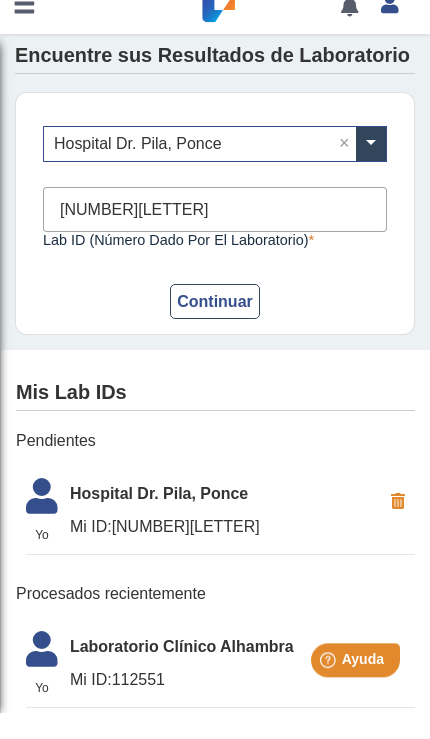 type on "[ID_CODE]" 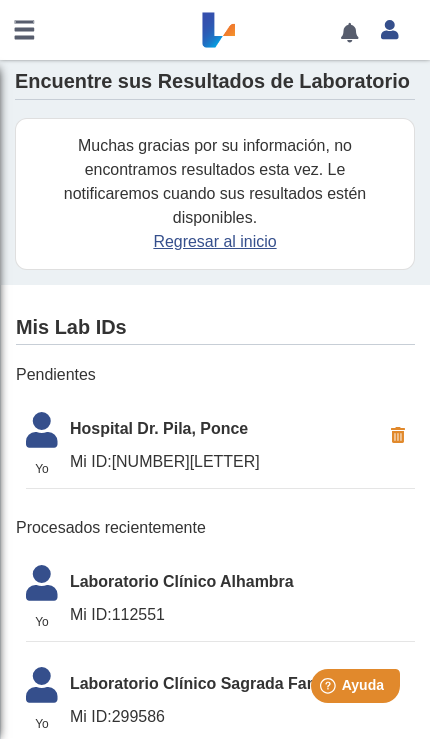 click 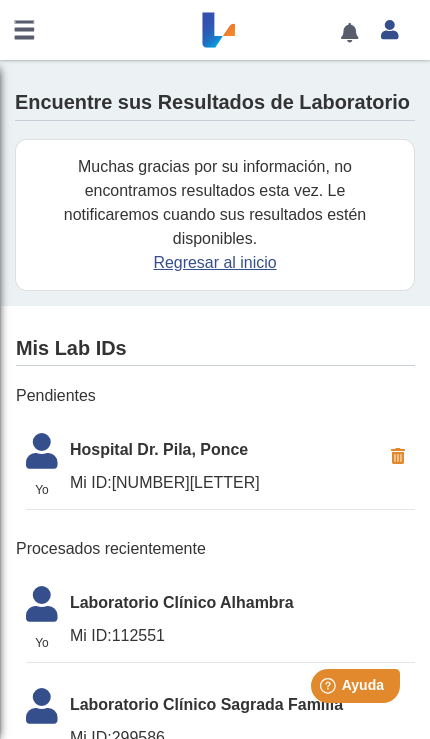 scroll, scrollTop: 0, scrollLeft: 0, axis: both 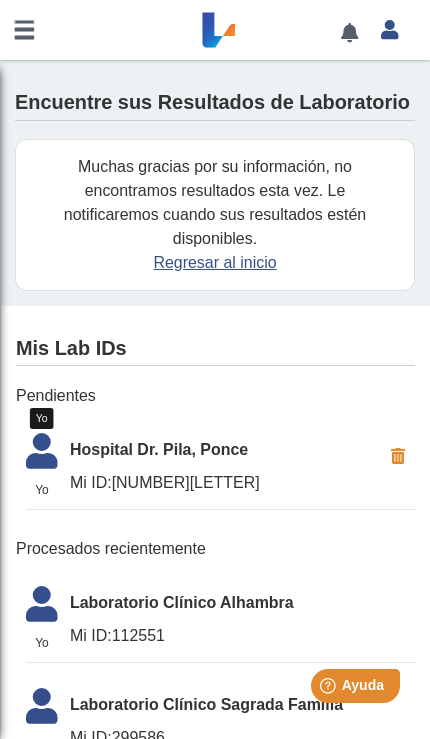 click 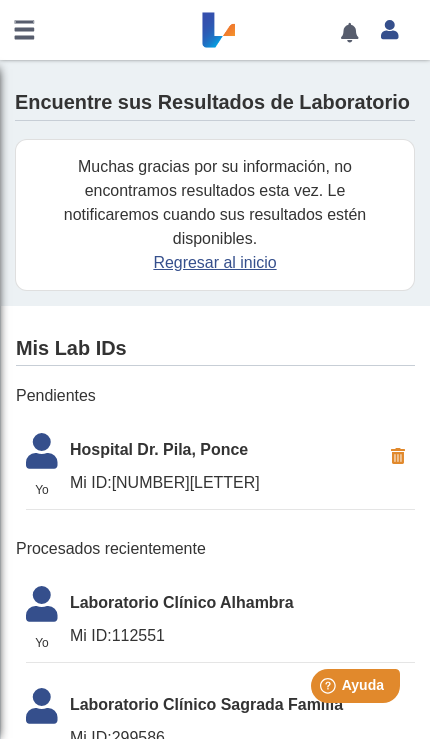 scroll, scrollTop: 0, scrollLeft: 0, axis: both 